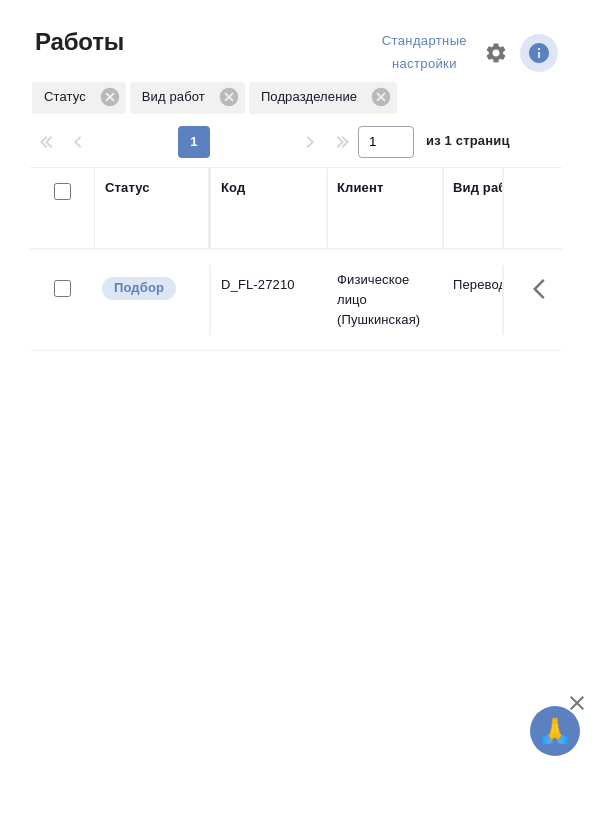 scroll, scrollTop: 0, scrollLeft: 0, axis: both 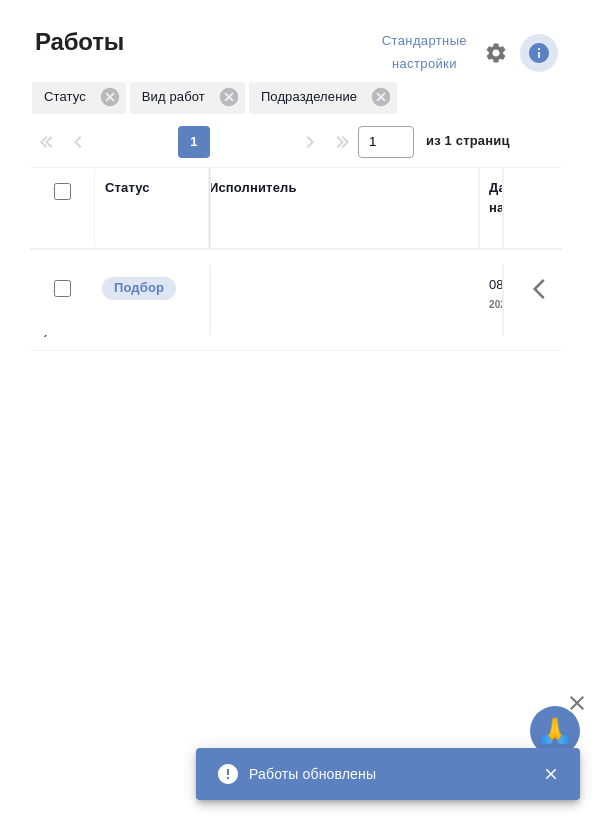 click at bounding box center [339, 300] 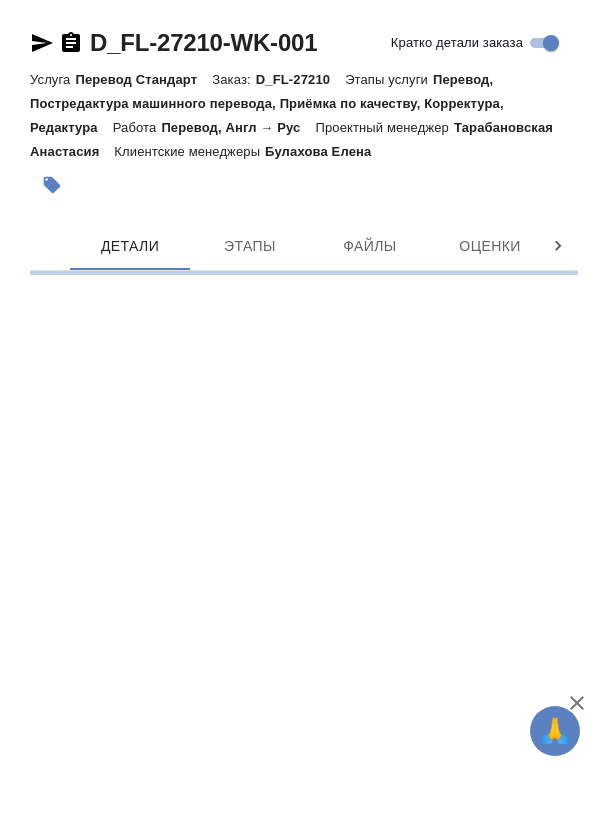scroll, scrollTop: 0, scrollLeft: 0, axis: both 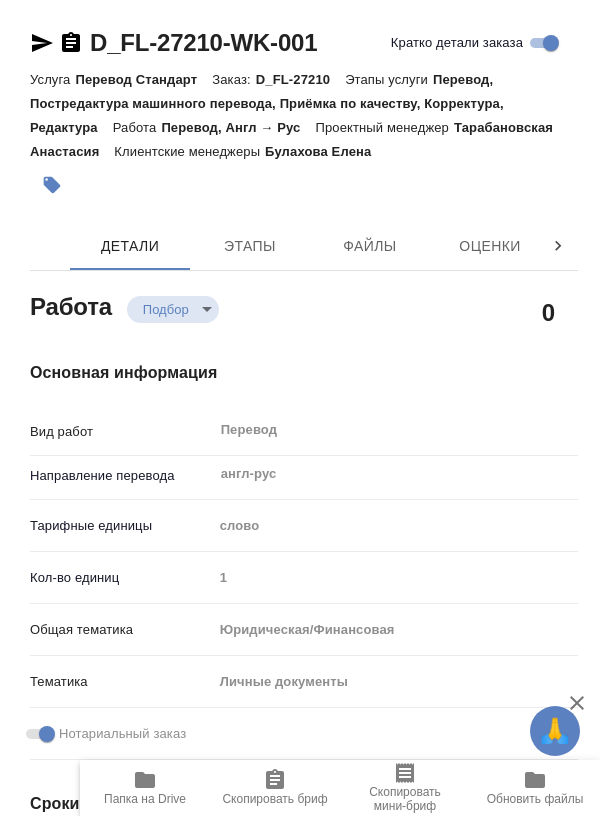type on "x" 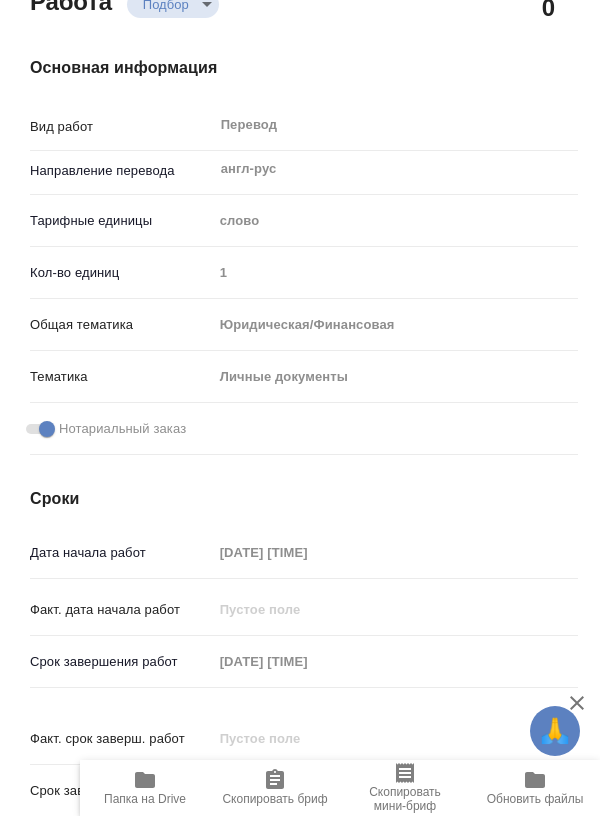 type on "x" 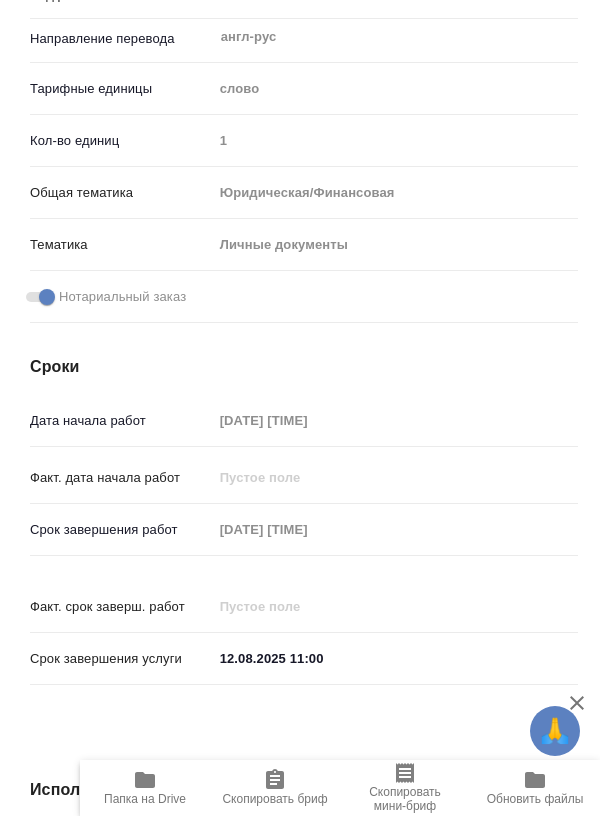 type on "x" 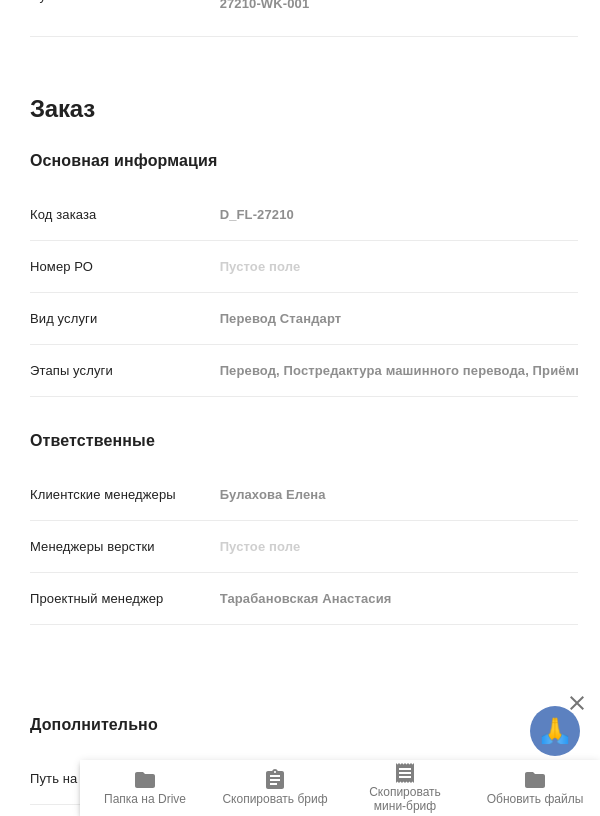 scroll, scrollTop: 1827, scrollLeft: 0, axis: vertical 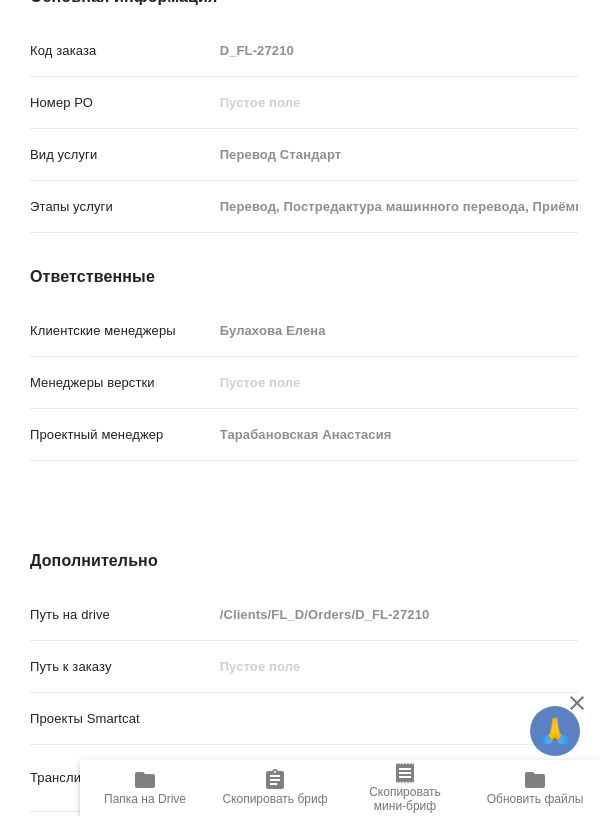 type on "x" 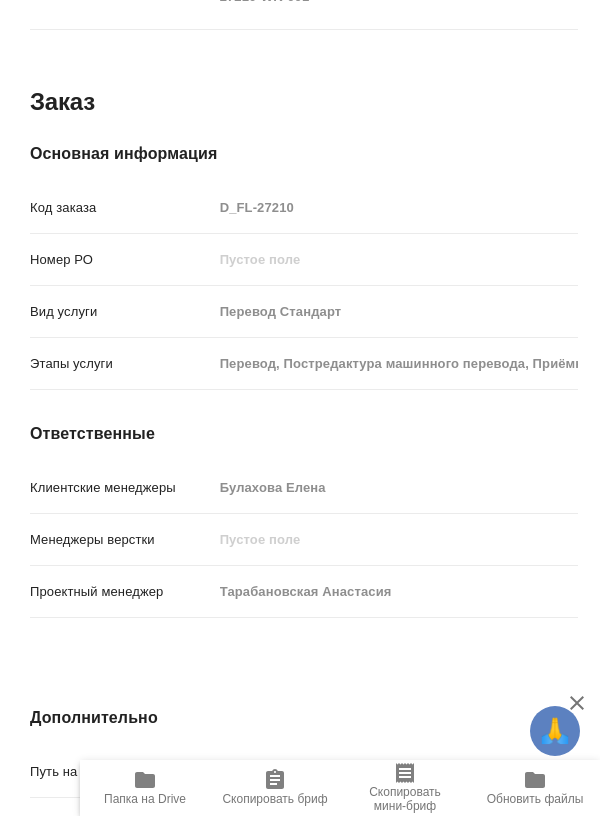 type on "x" 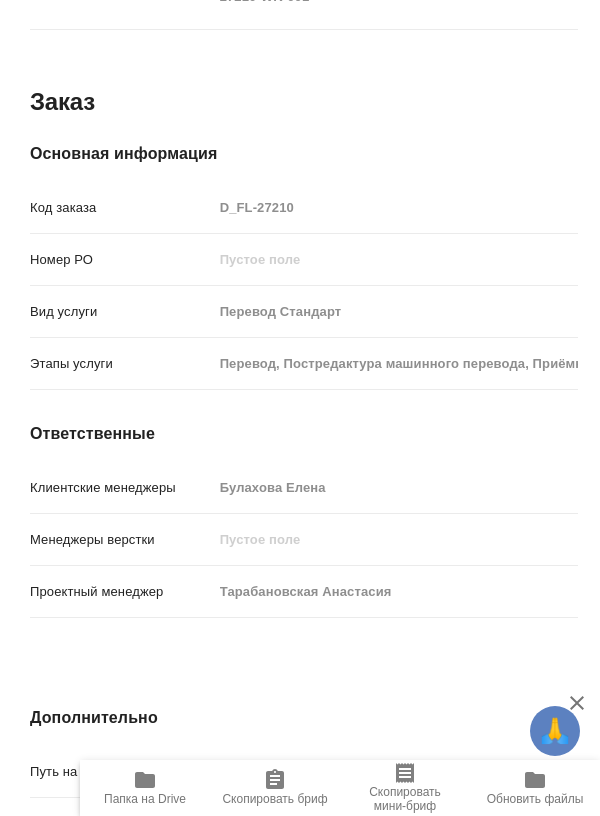 type on "x" 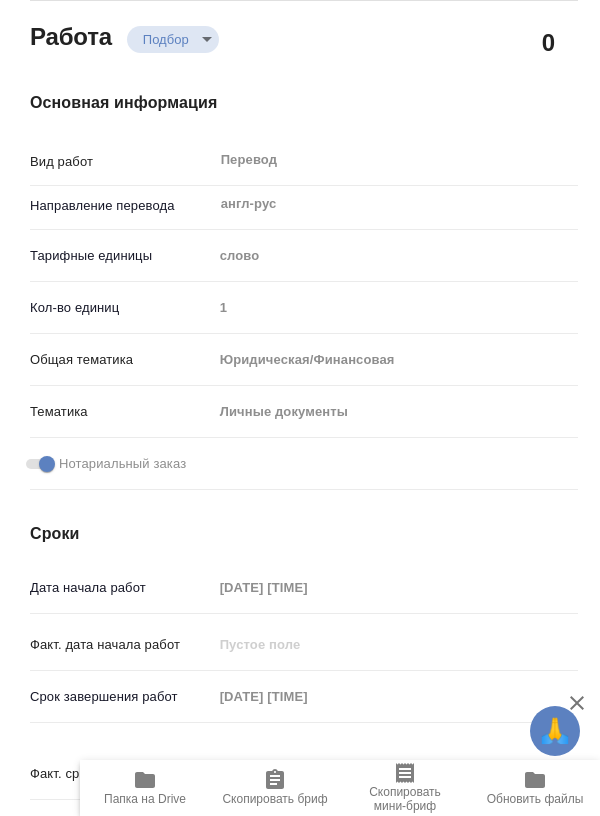 scroll, scrollTop: 0, scrollLeft: 0, axis: both 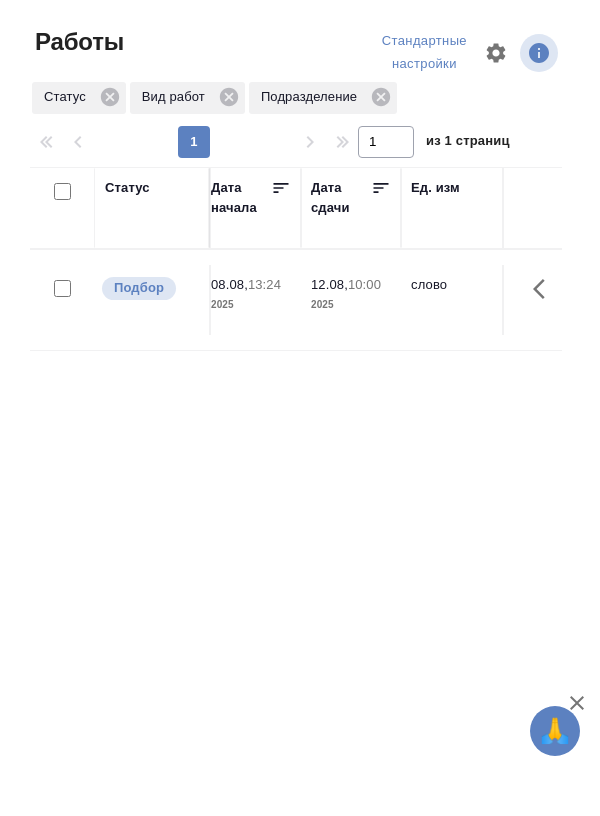 click on "10:00" at bounding box center [364, 284] 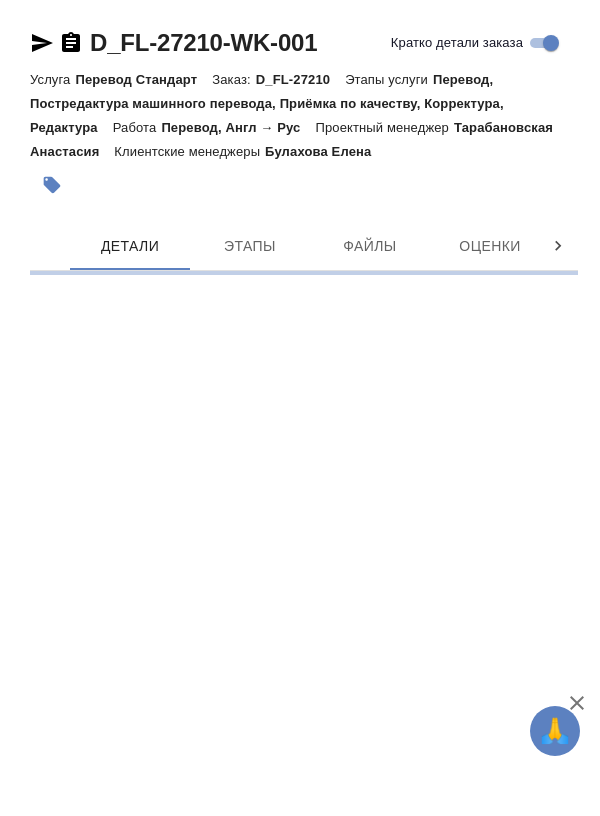 scroll, scrollTop: 0, scrollLeft: 0, axis: both 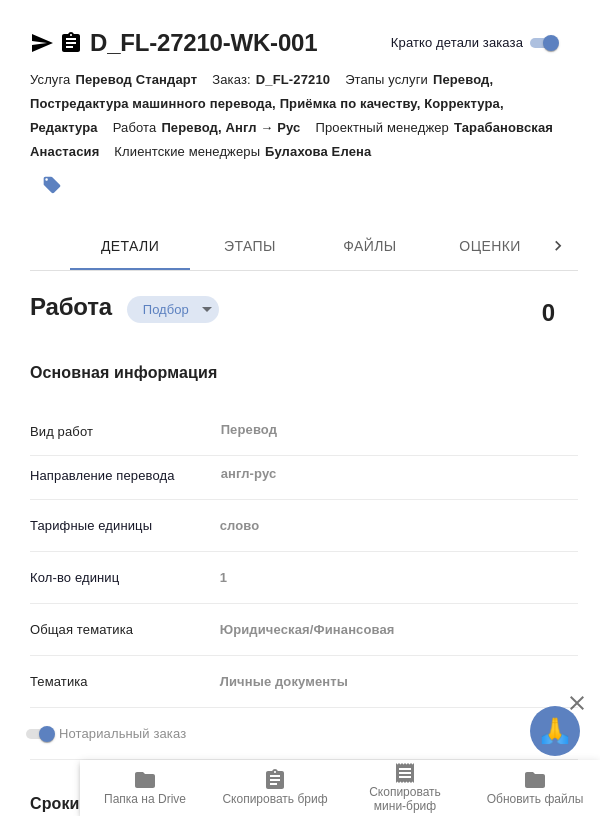 type on "x" 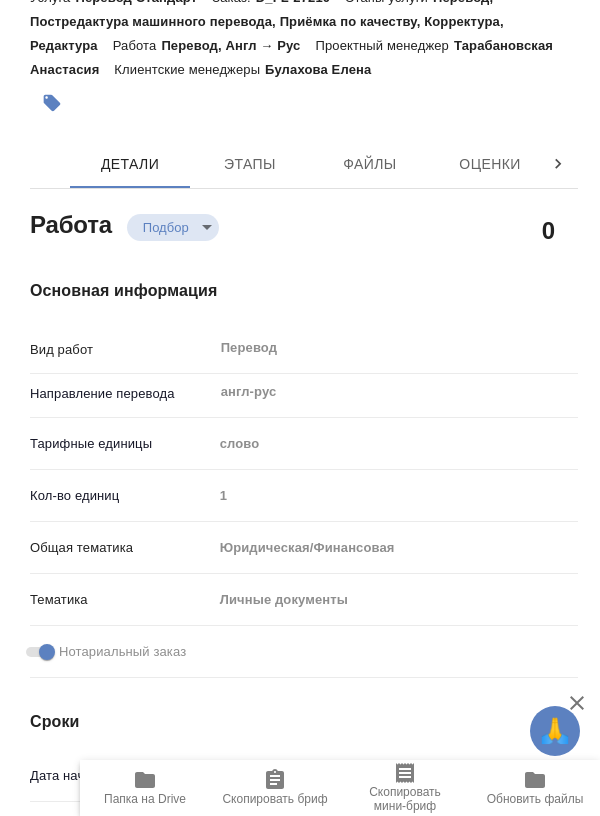type on "x" 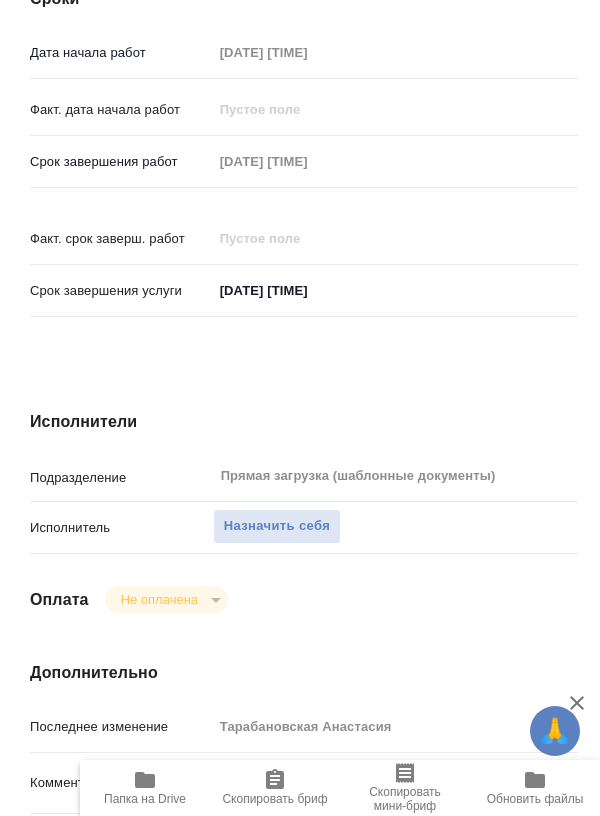 type on "x" 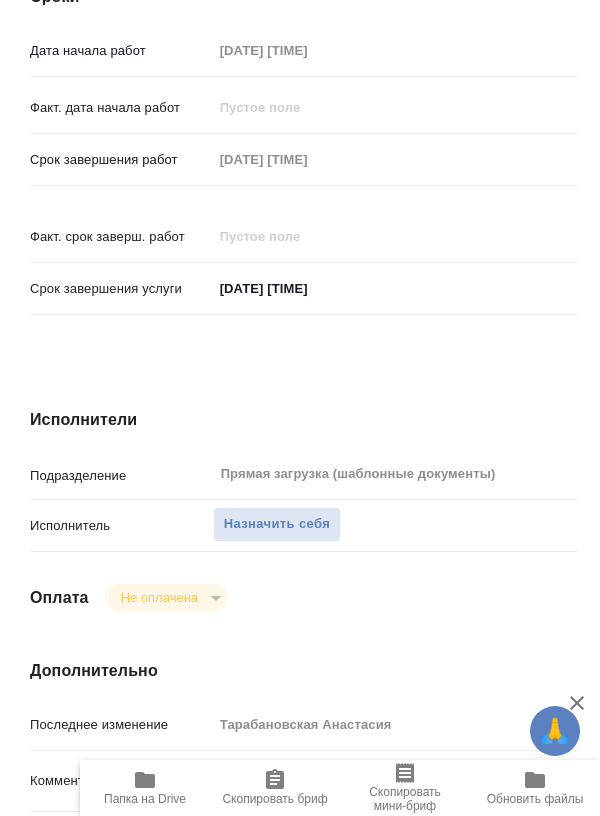 click on "Назначить себя" at bounding box center [277, 524] 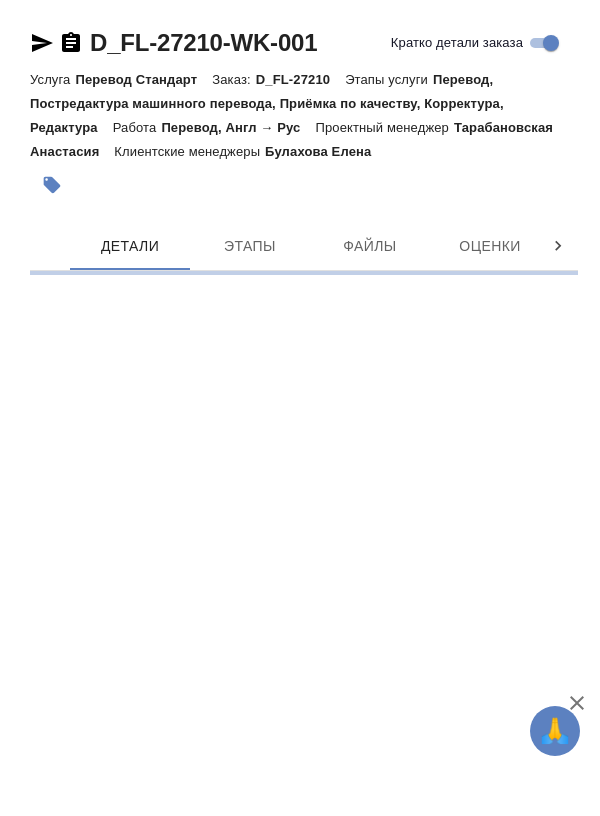 scroll, scrollTop: 0, scrollLeft: 0, axis: both 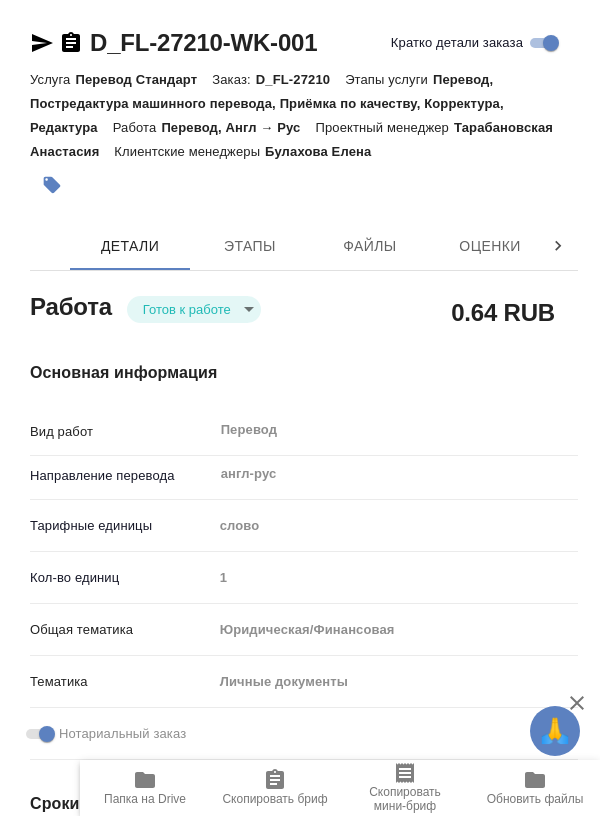 type on "x" 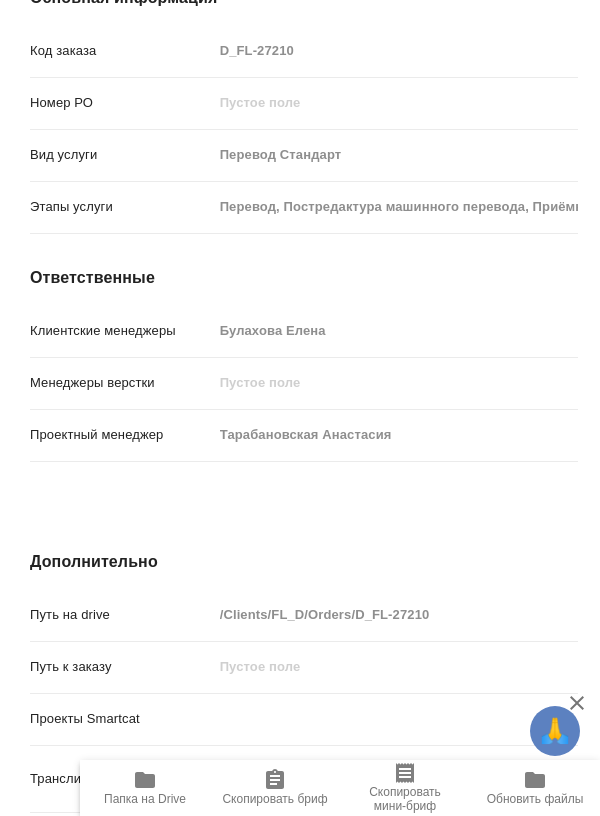 type on "x" 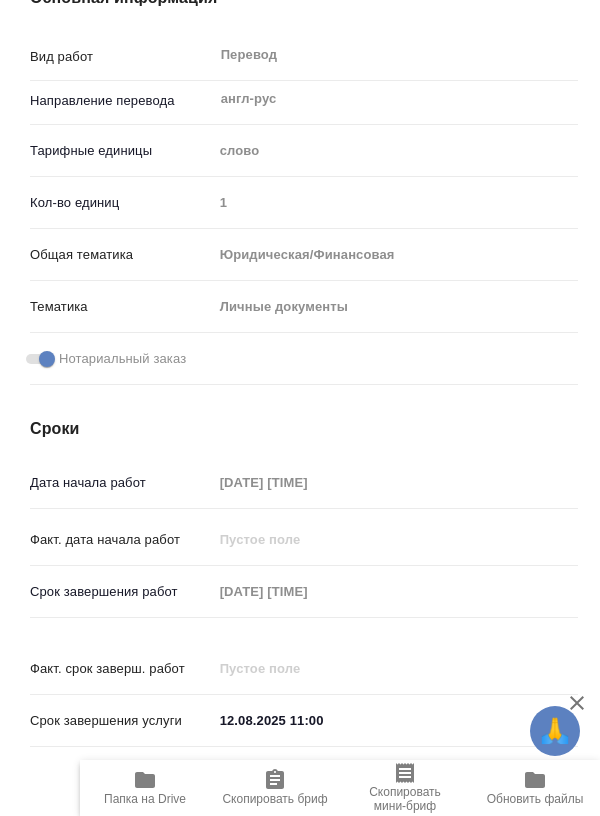 scroll, scrollTop: 0, scrollLeft: 0, axis: both 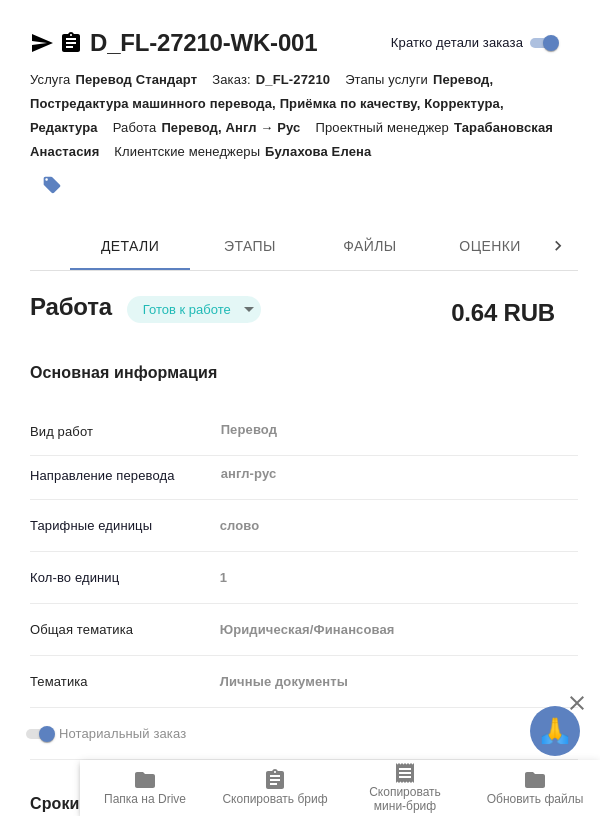 type on "x" 